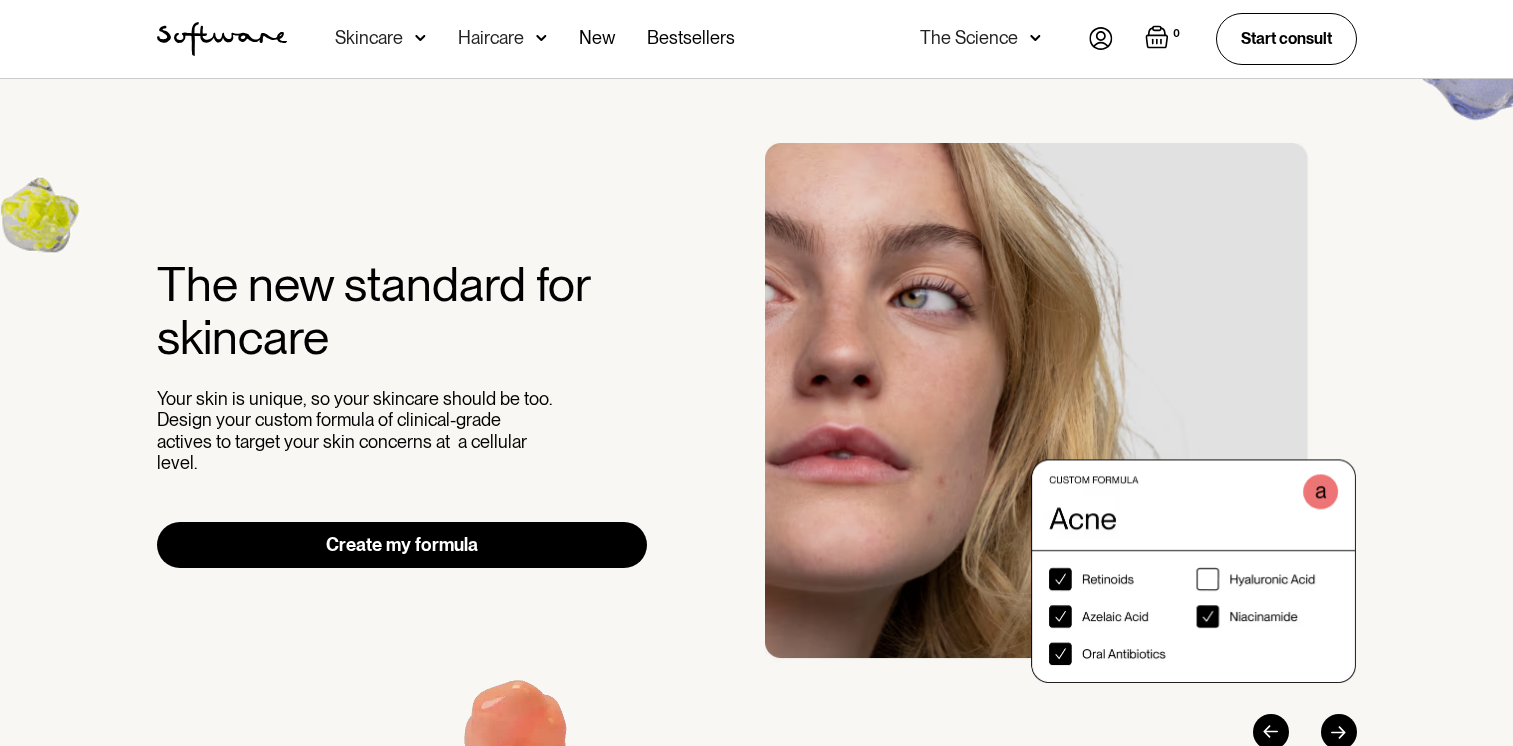 scroll, scrollTop: 0, scrollLeft: 0, axis: both 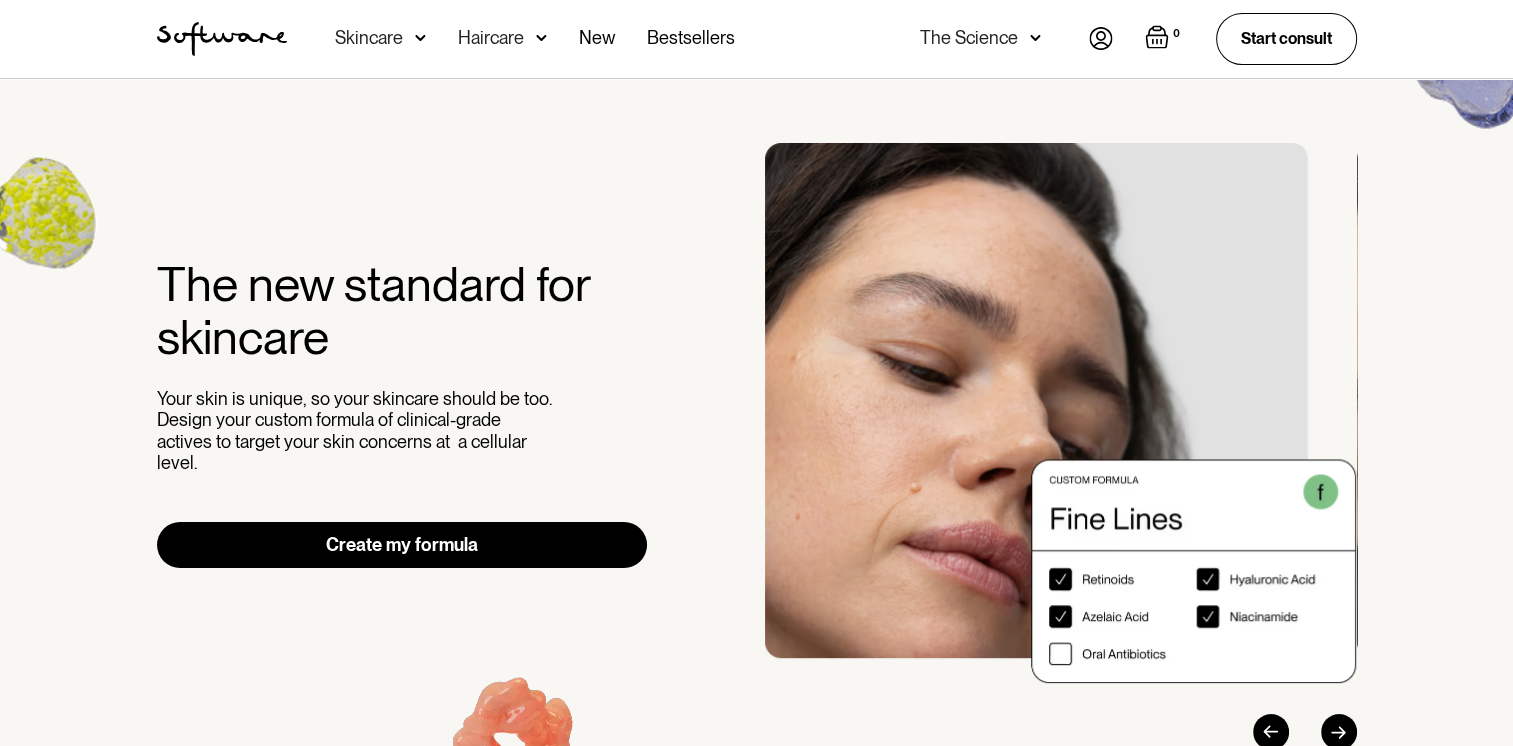 drag, startPoint x: 1099, startPoint y: 47, endPoint x: 1072, endPoint y: 47, distance: 27 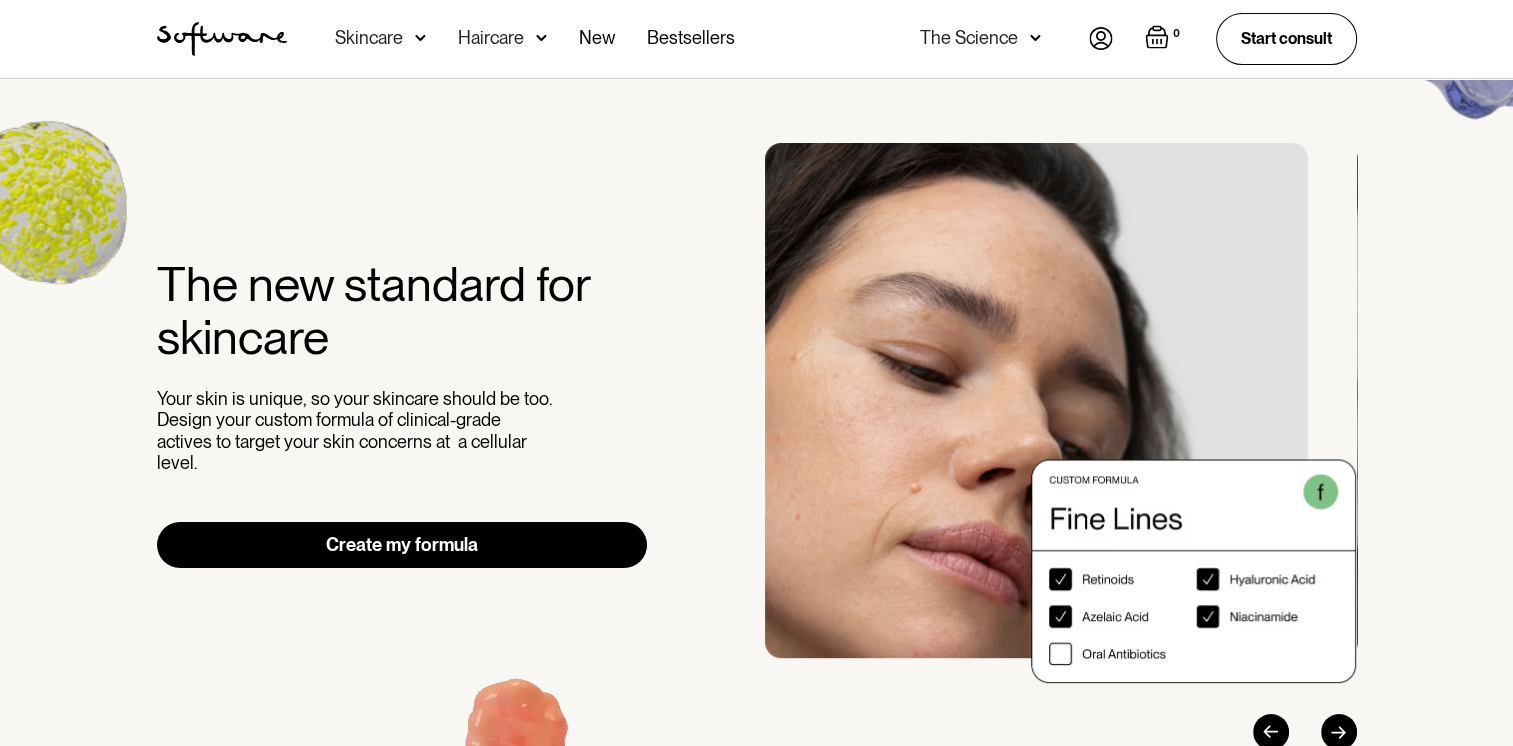 click at bounding box center (1101, 38) 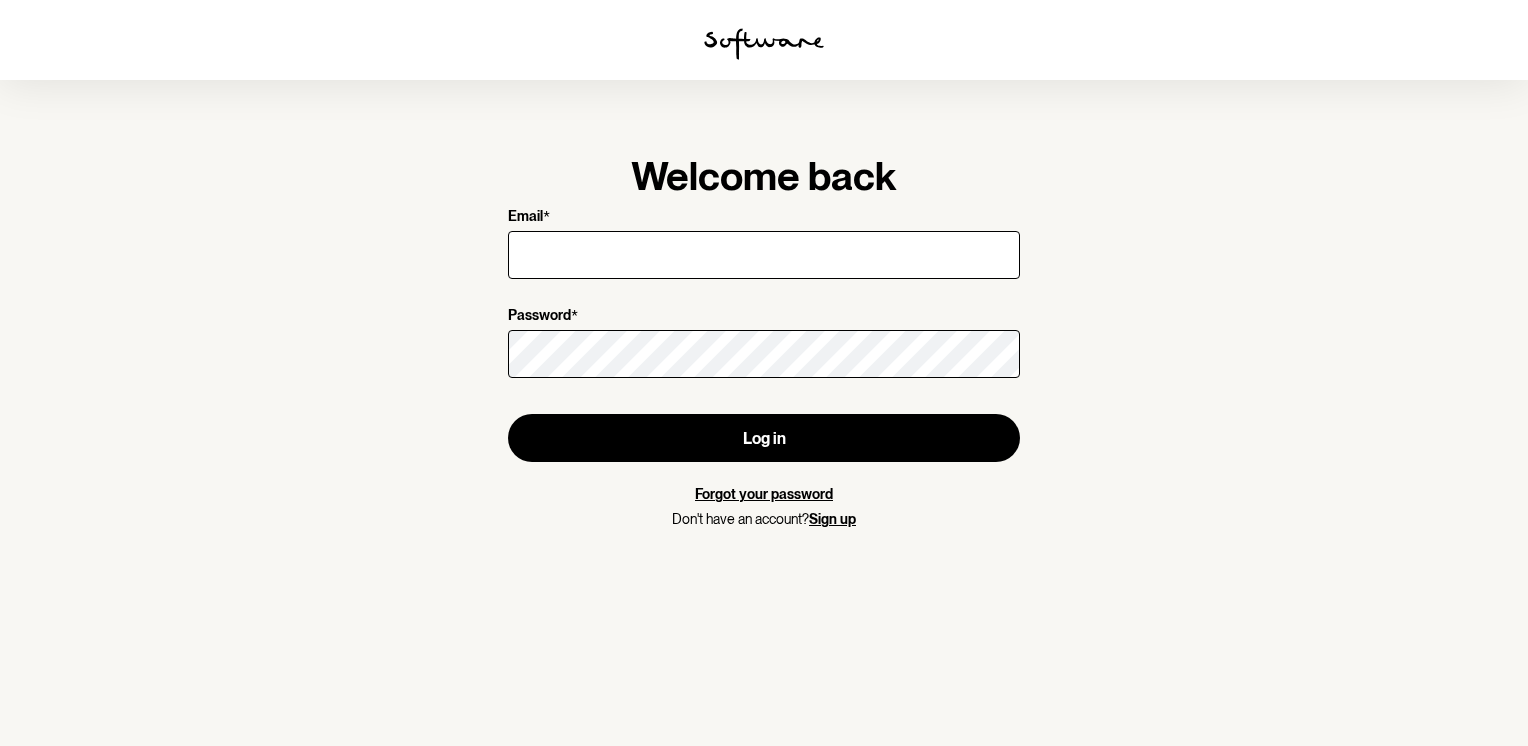 scroll, scrollTop: 0, scrollLeft: 0, axis: both 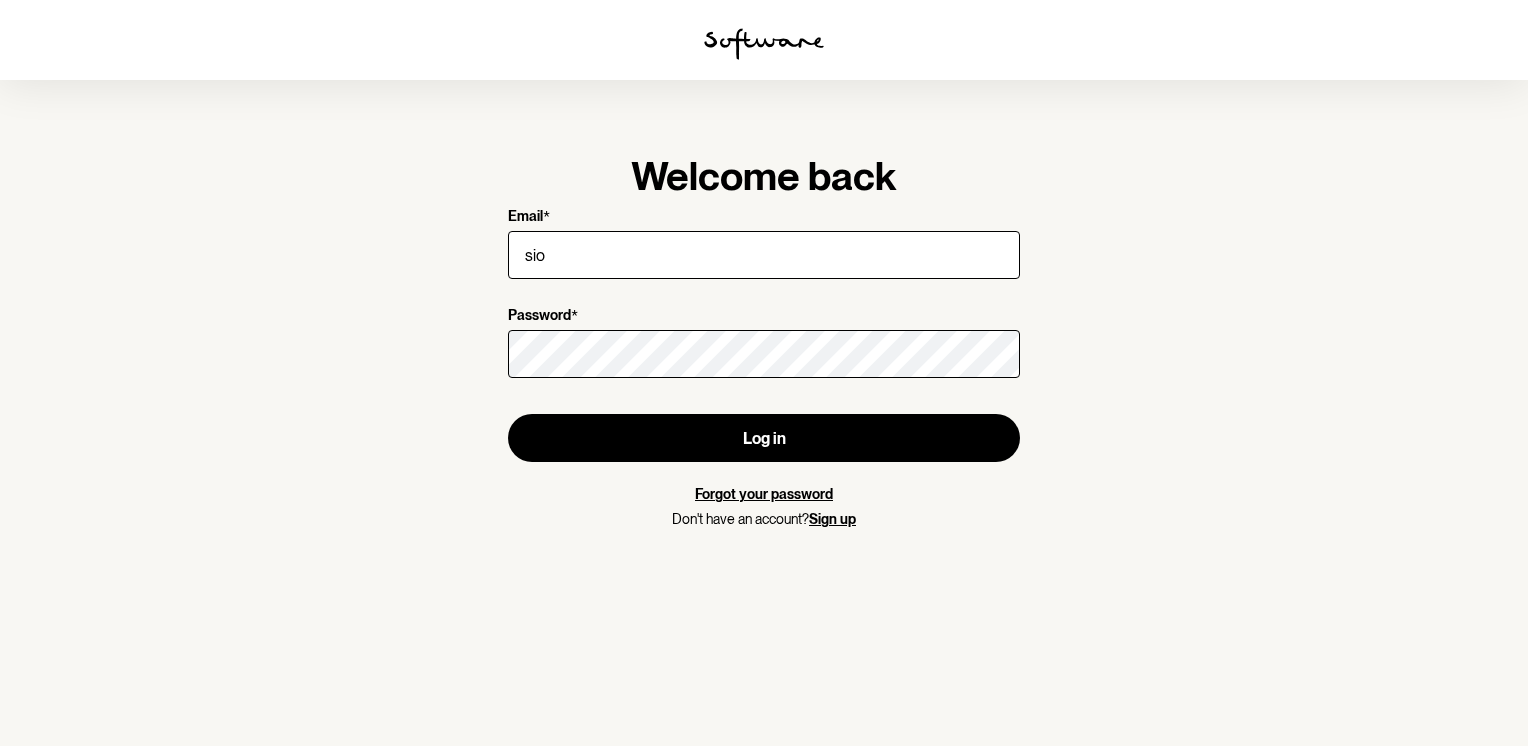 type on "[USERNAME]@[example.com]" 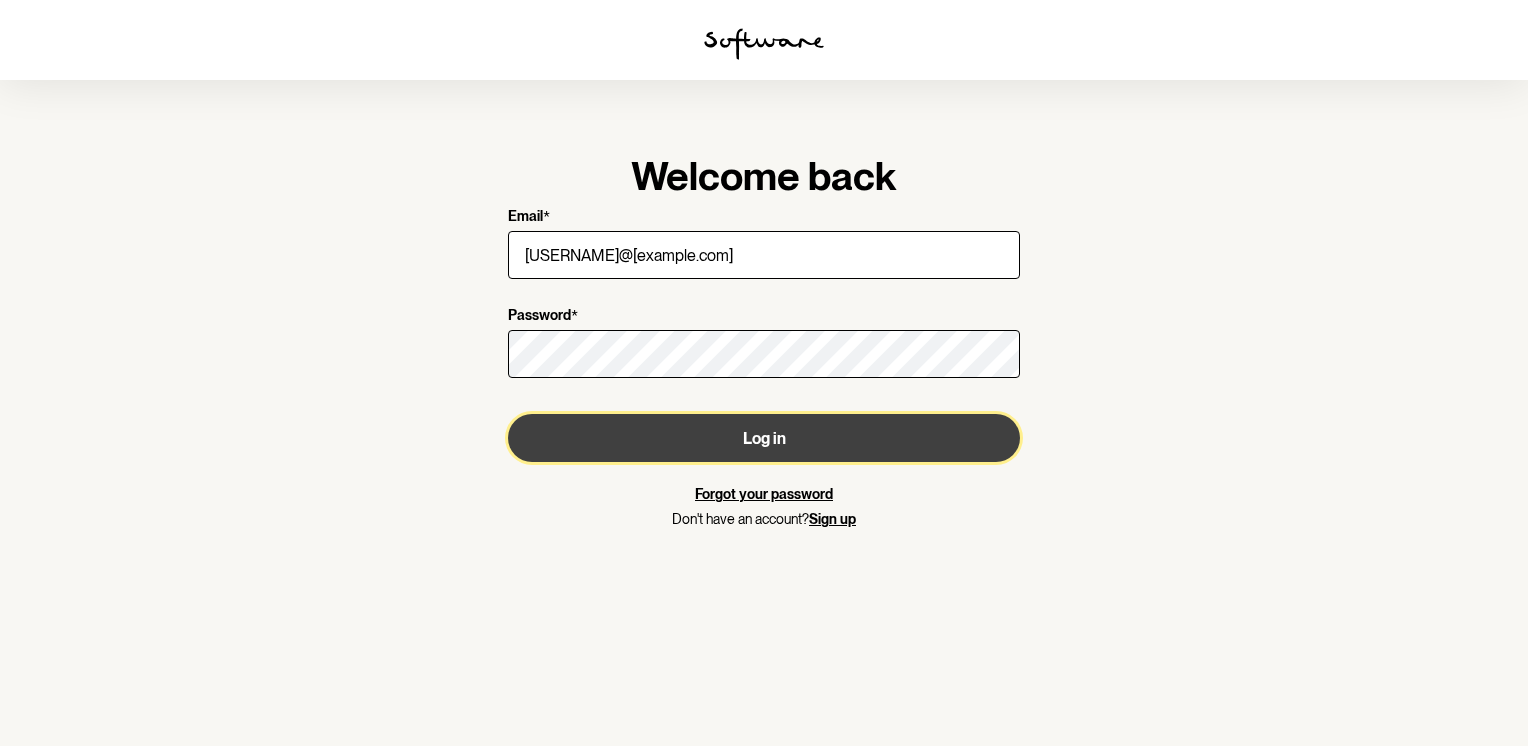 click on "Log in" at bounding box center [764, 438] 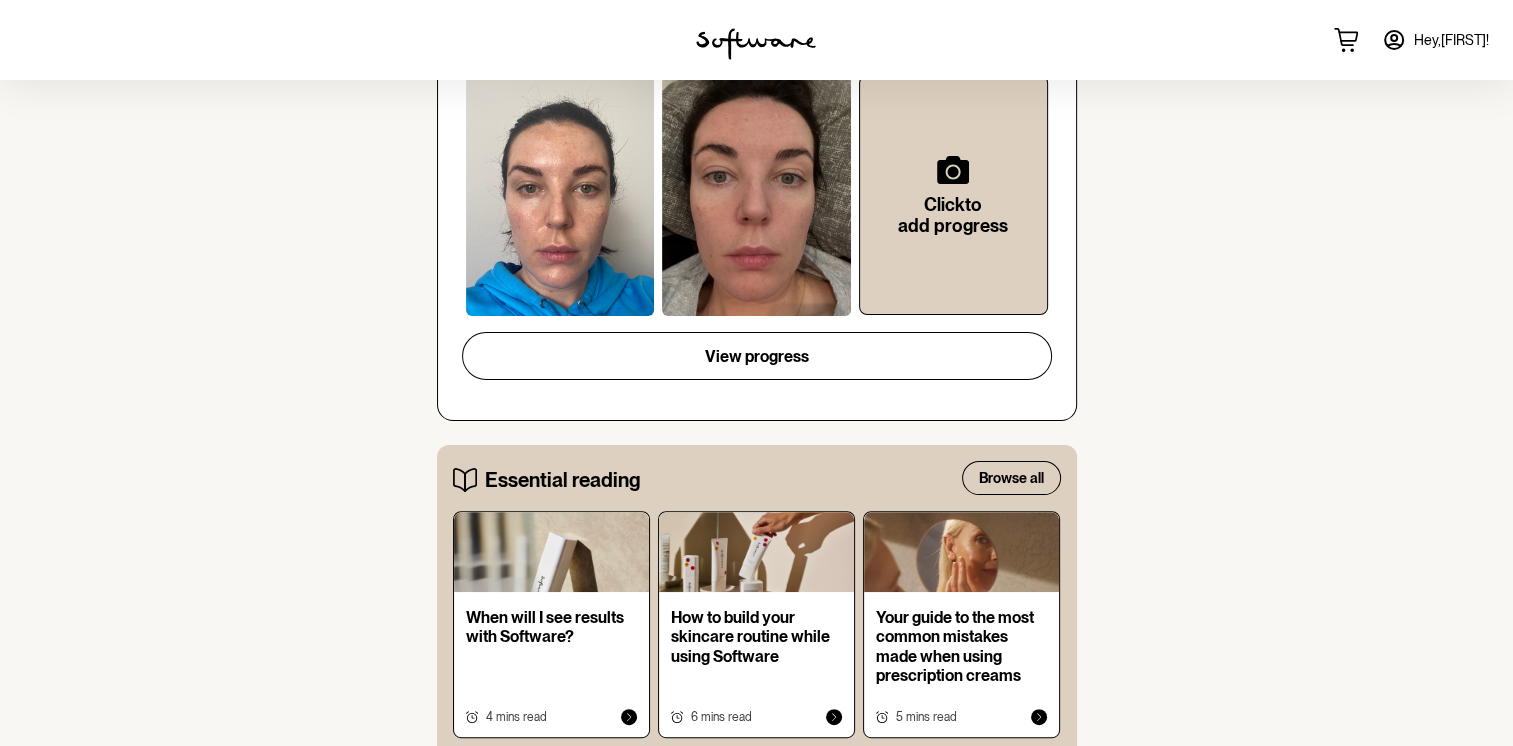 scroll, scrollTop: 820, scrollLeft: 0, axis: vertical 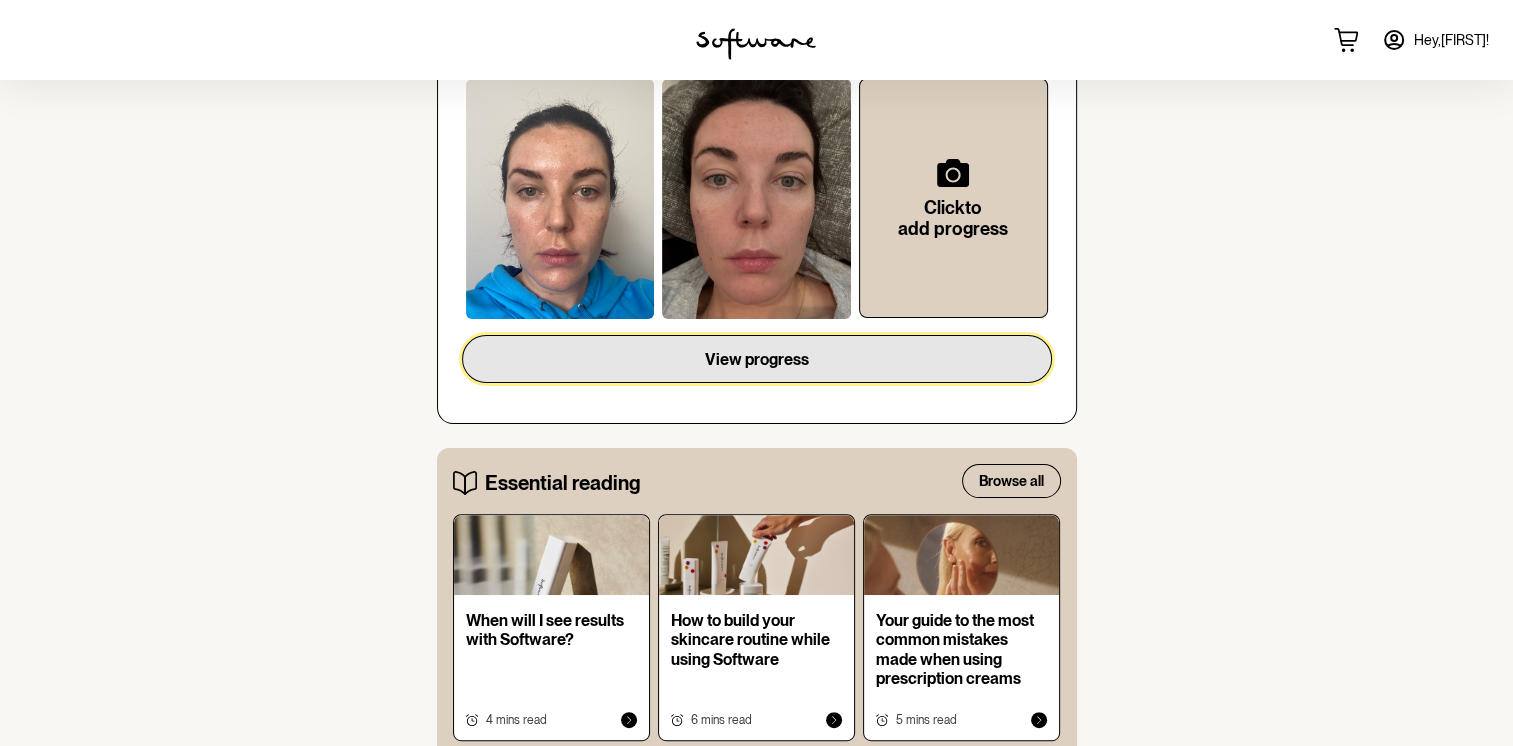 click on "View progress" at bounding box center (757, 359) 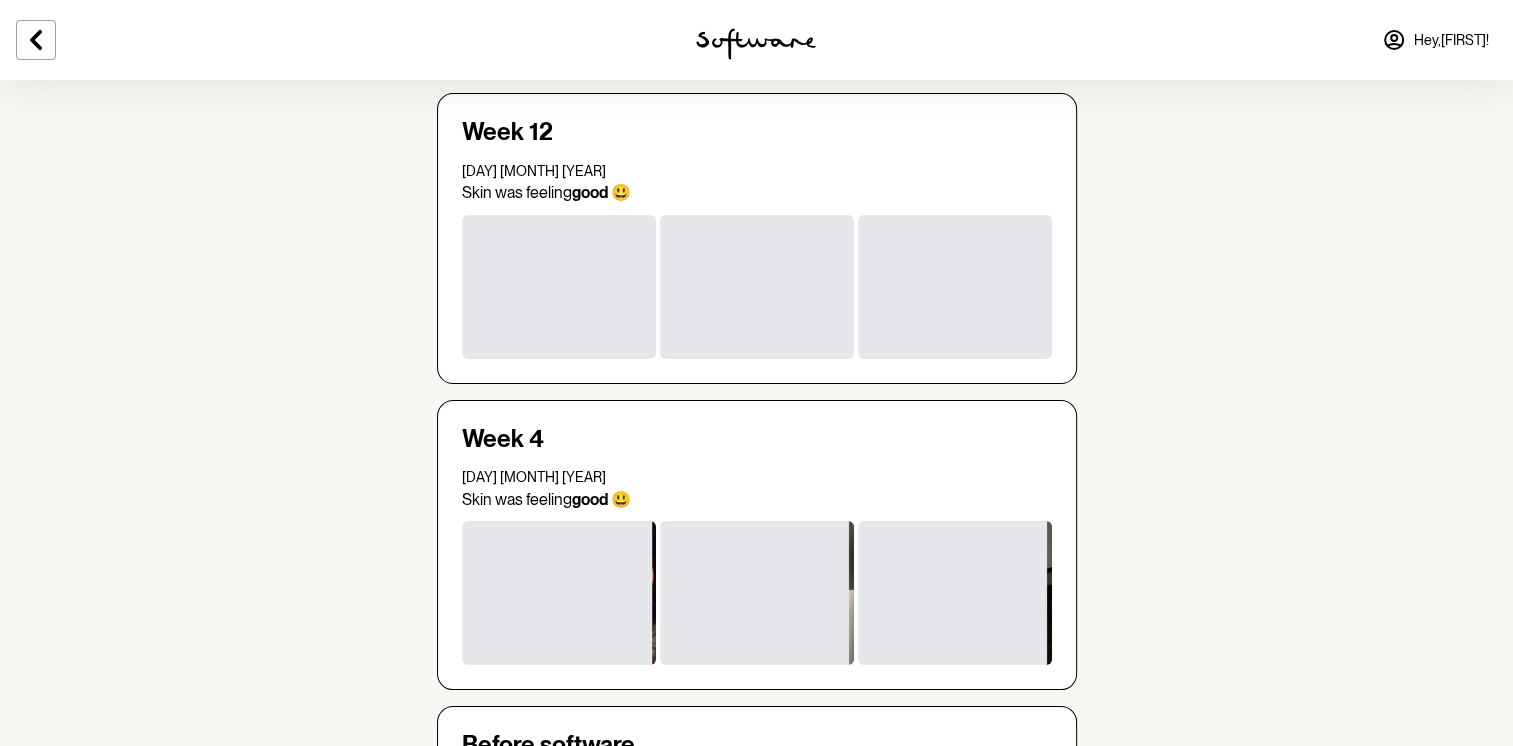 scroll, scrollTop: 612, scrollLeft: 0, axis: vertical 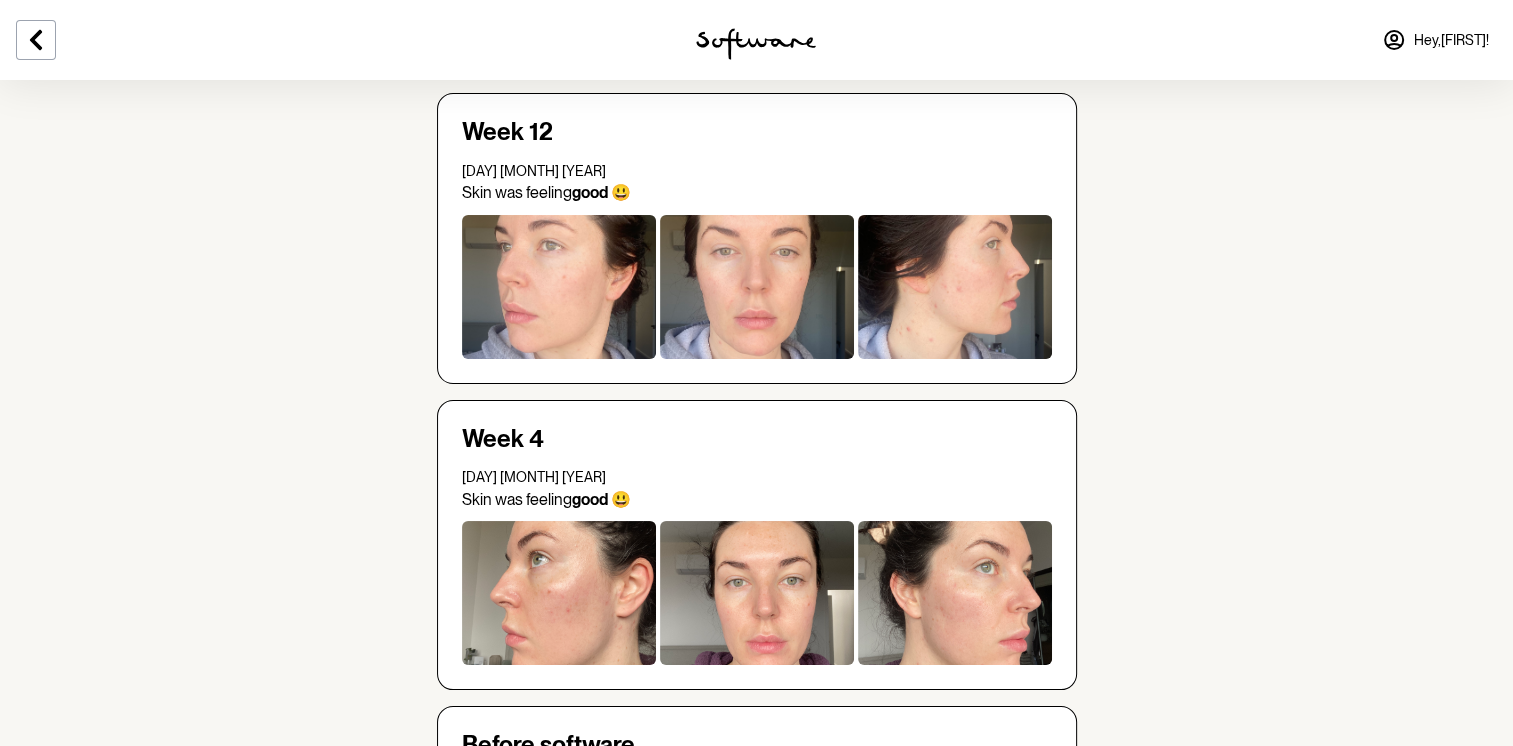 click on "Week [NUMBER] [DAY] [MONTH] [YEAR] Skin was feeling  good   😃" at bounding box center (757, 238) 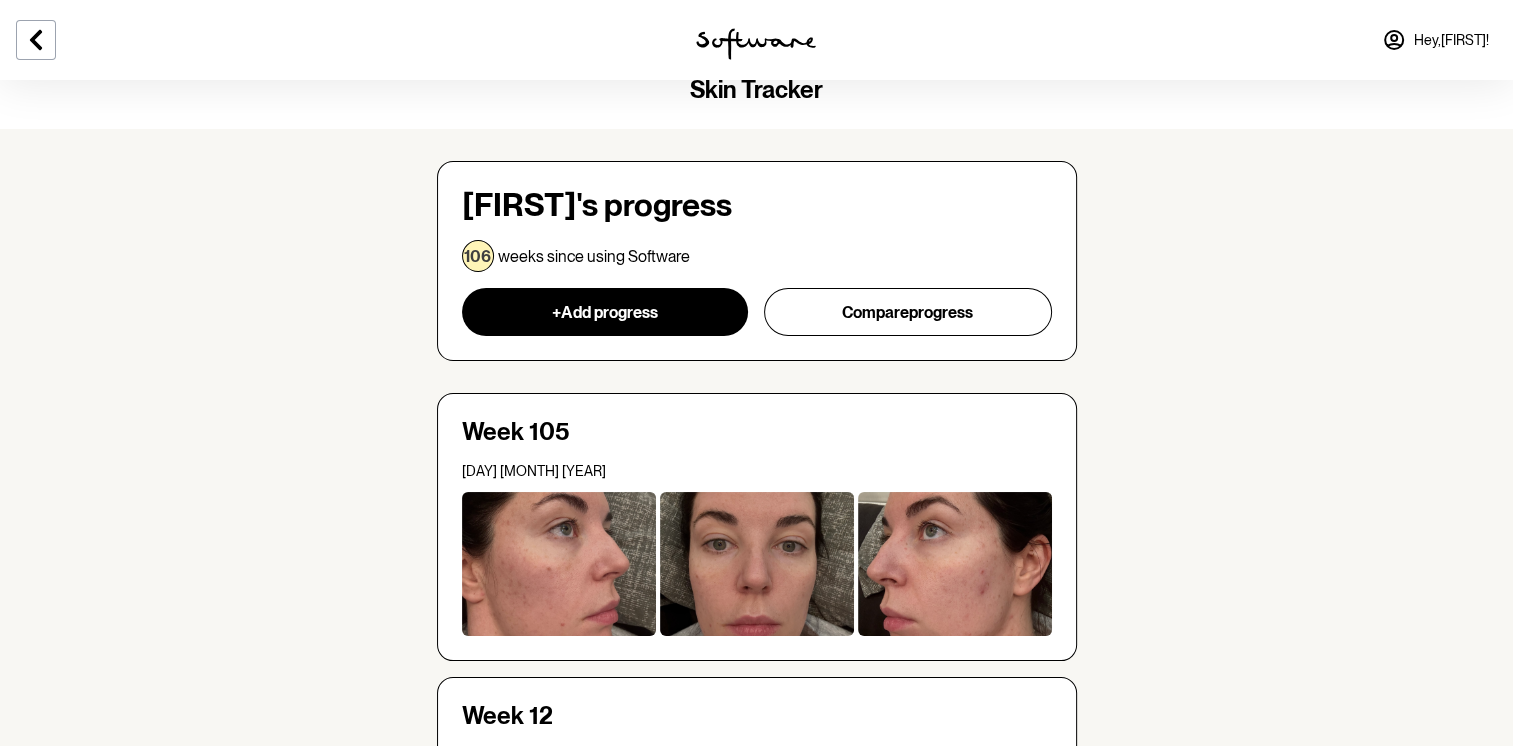 scroll, scrollTop: 0, scrollLeft: 0, axis: both 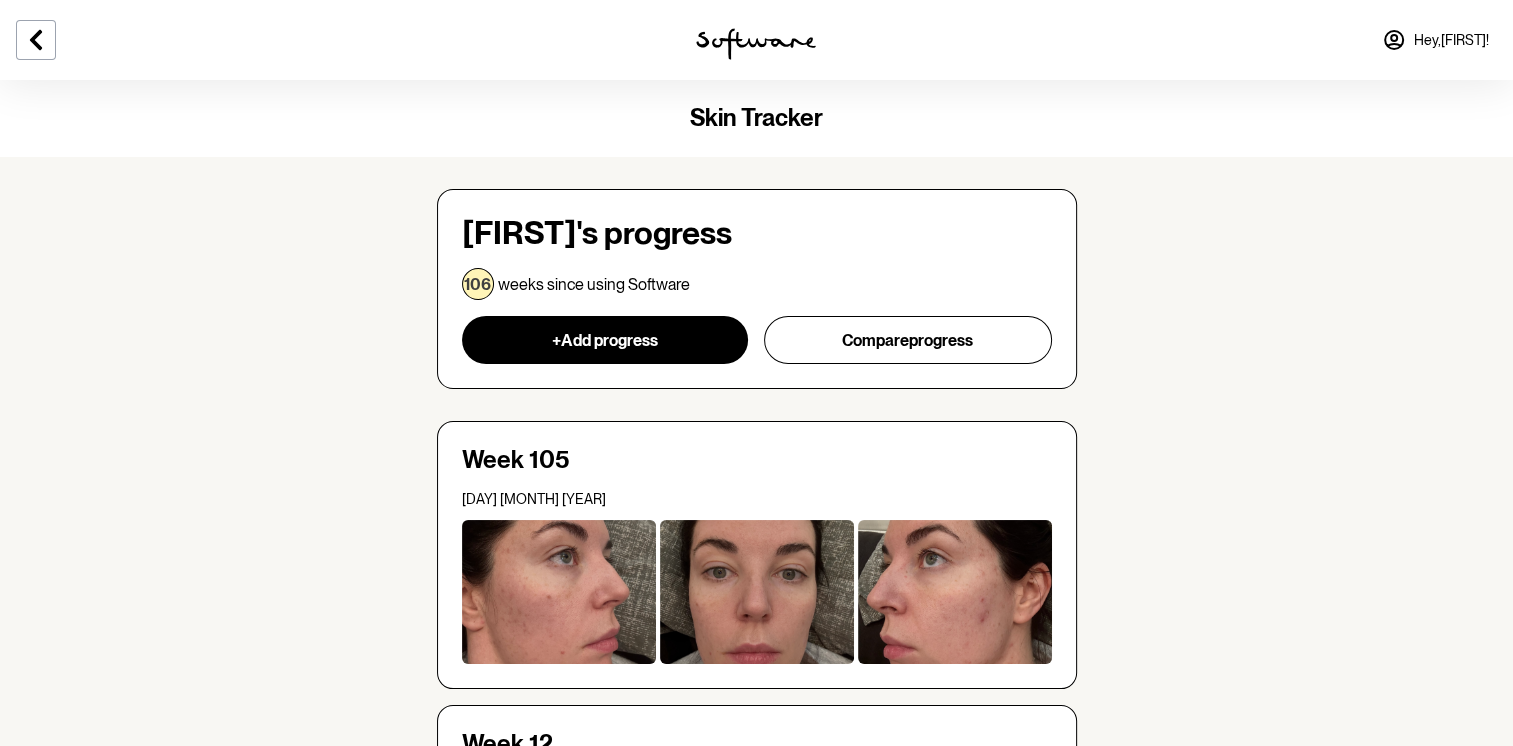 click at bounding box center [756, 44] 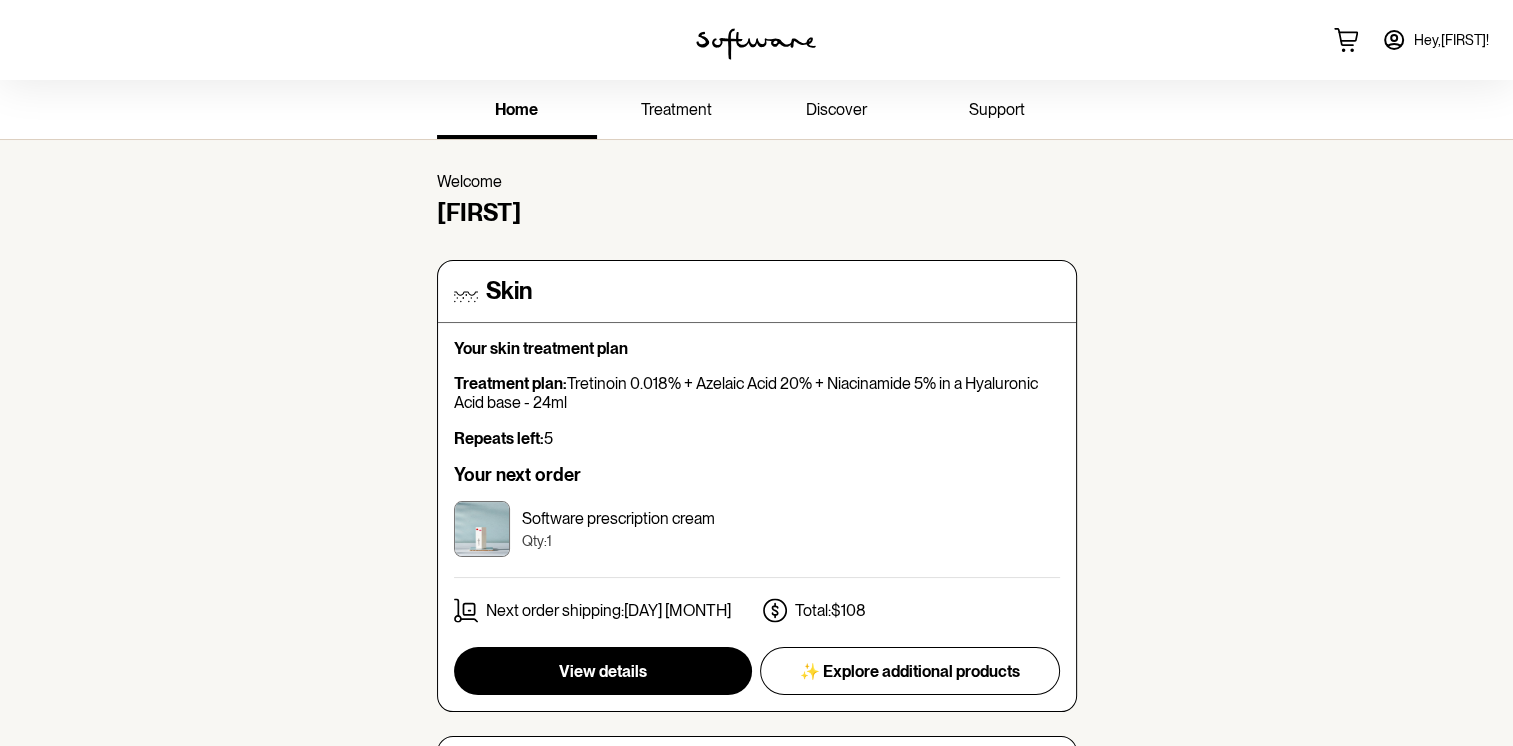 click on "treatment" at bounding box center [676, 109] 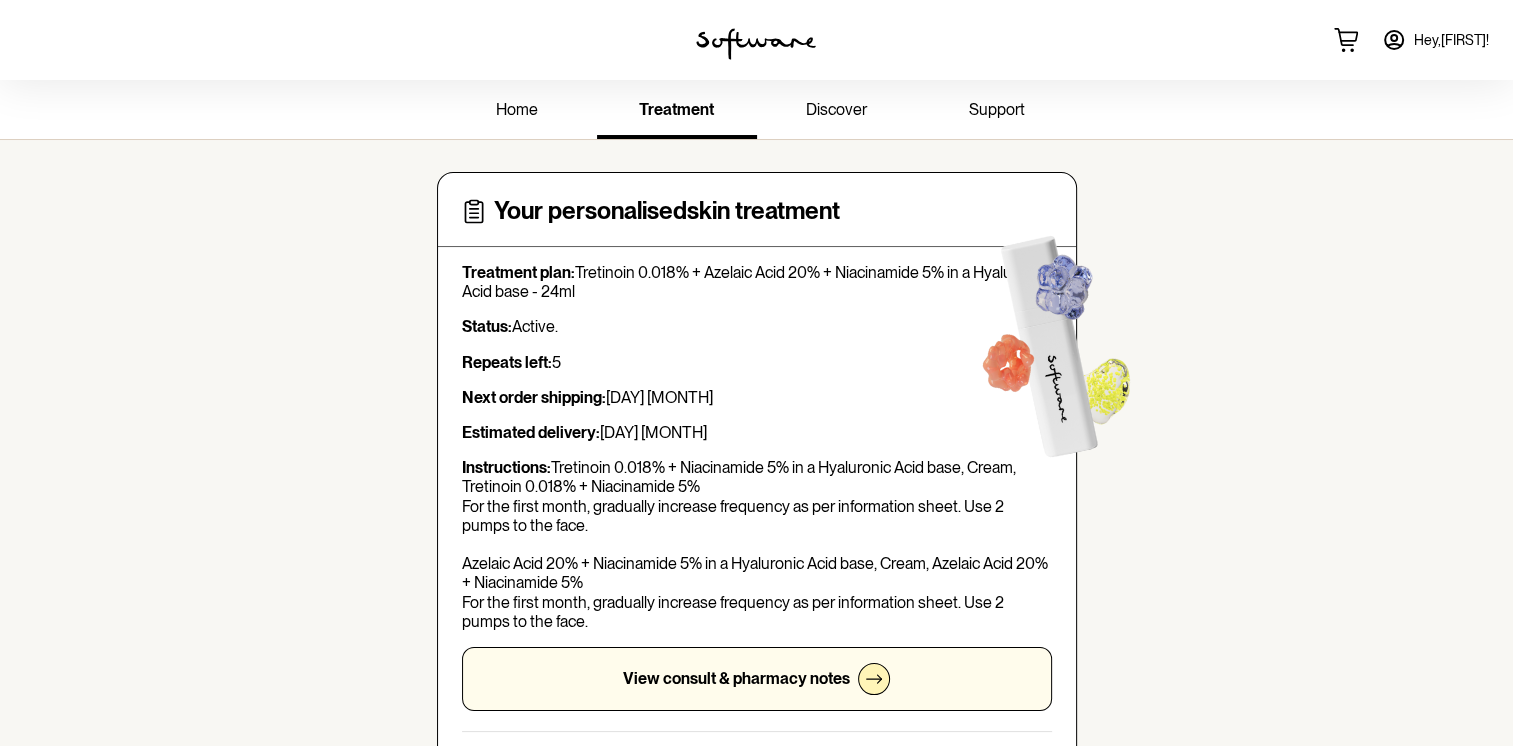 click on "discover" at bounding box center (836, 109) 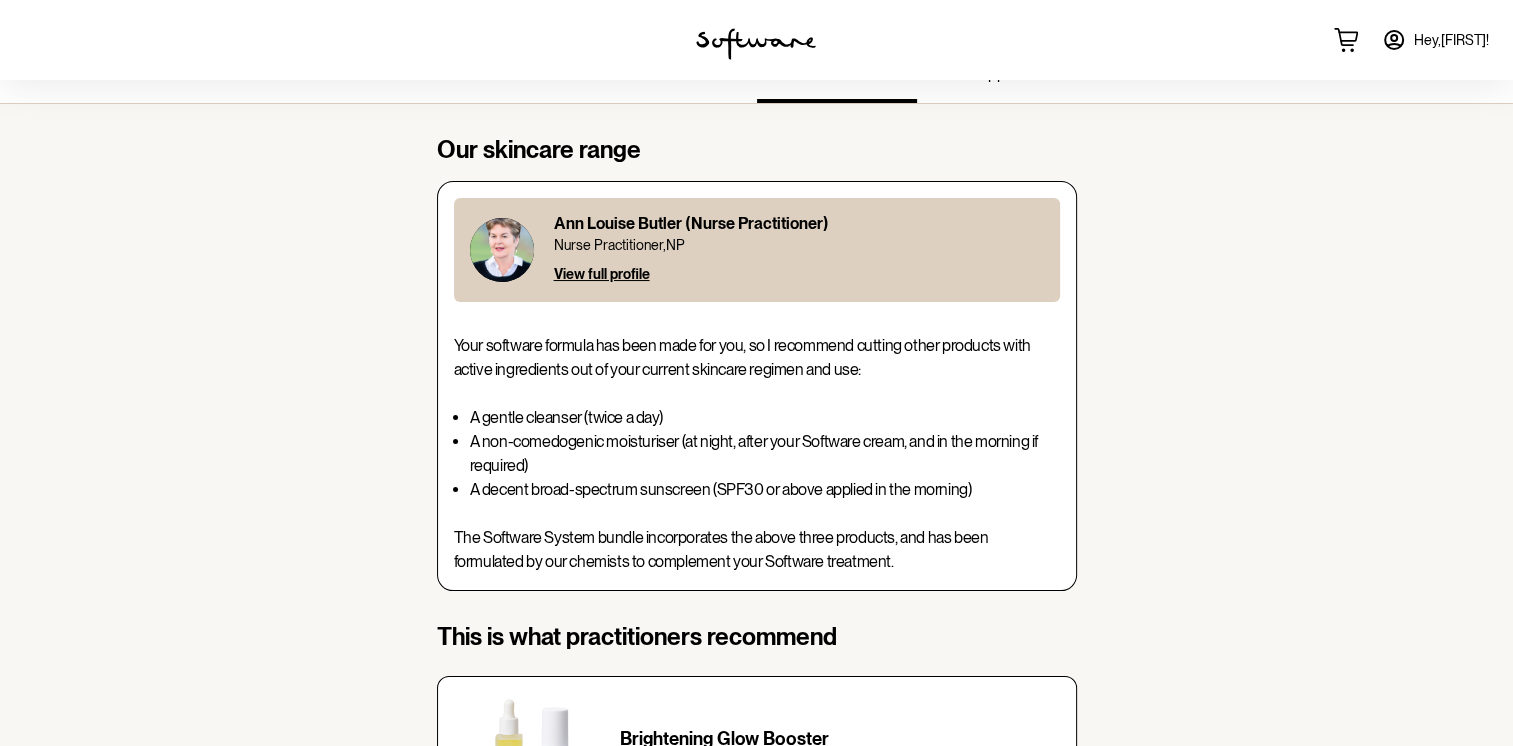 scroll, scrollTop: 0, scrollLeft: 0, axis: both 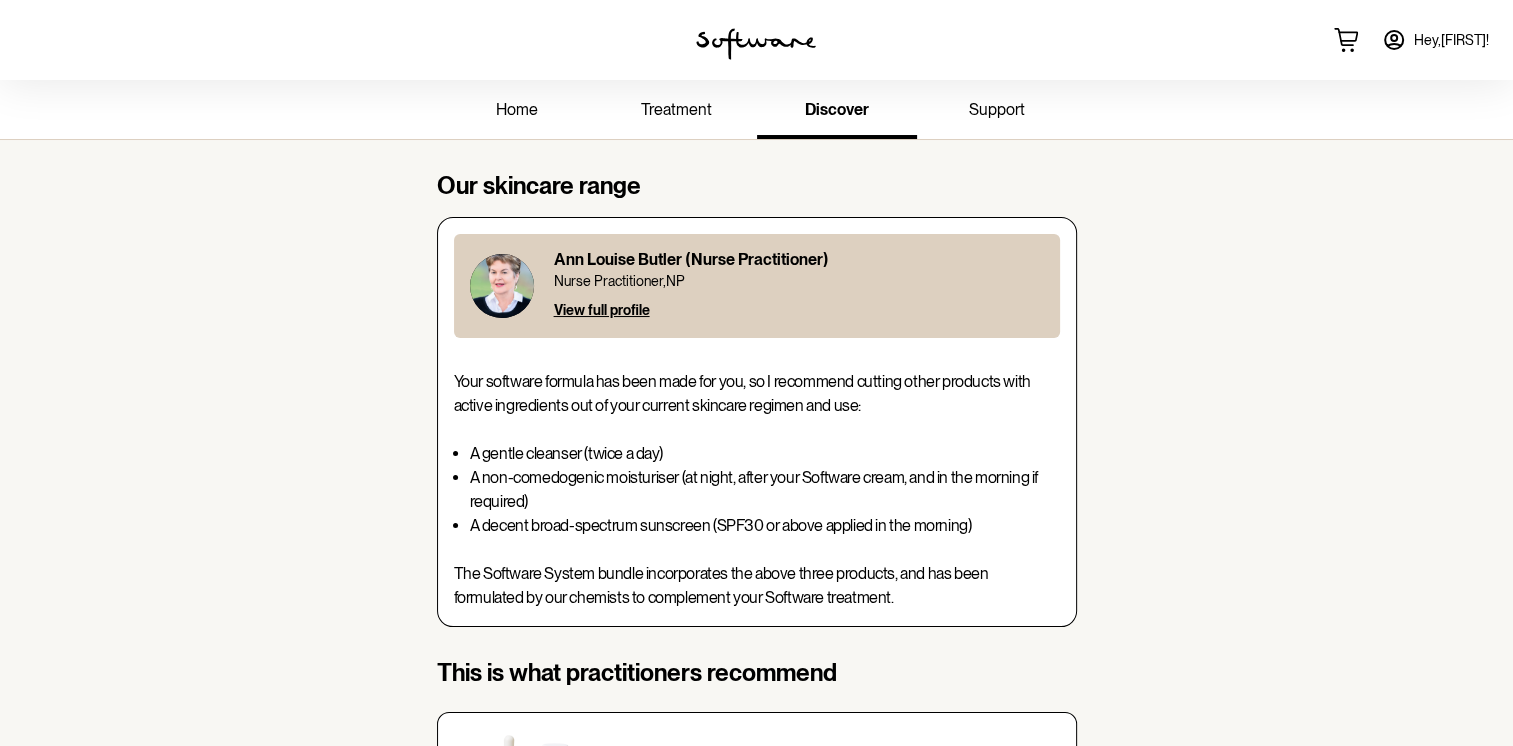 drag, startPoint x: 657, startPoint y: 123, endPoint x: 698, endPoint y: 108, distance: 43.65776 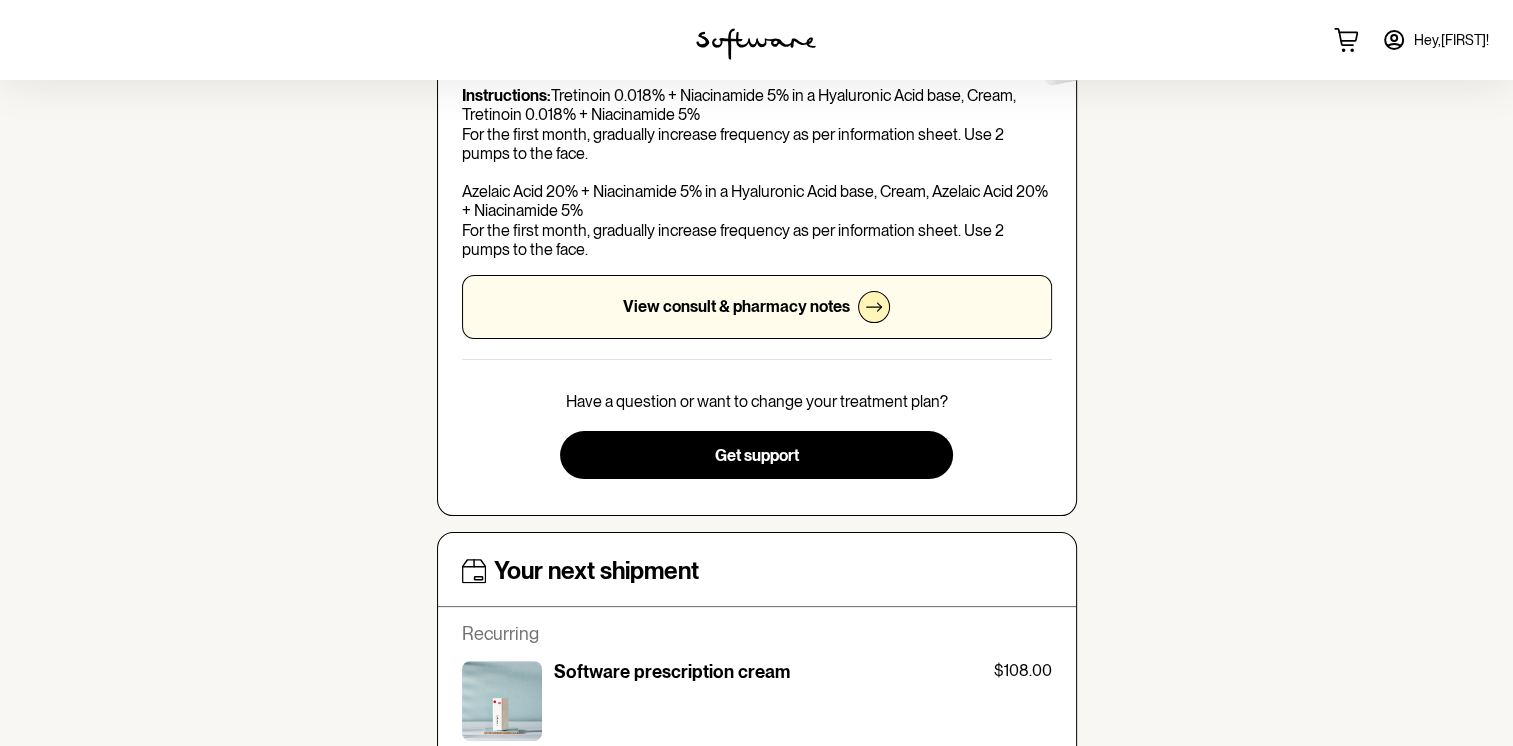 scroll, scrollTop: 364, scrollLeft: 0, axis: vertical 